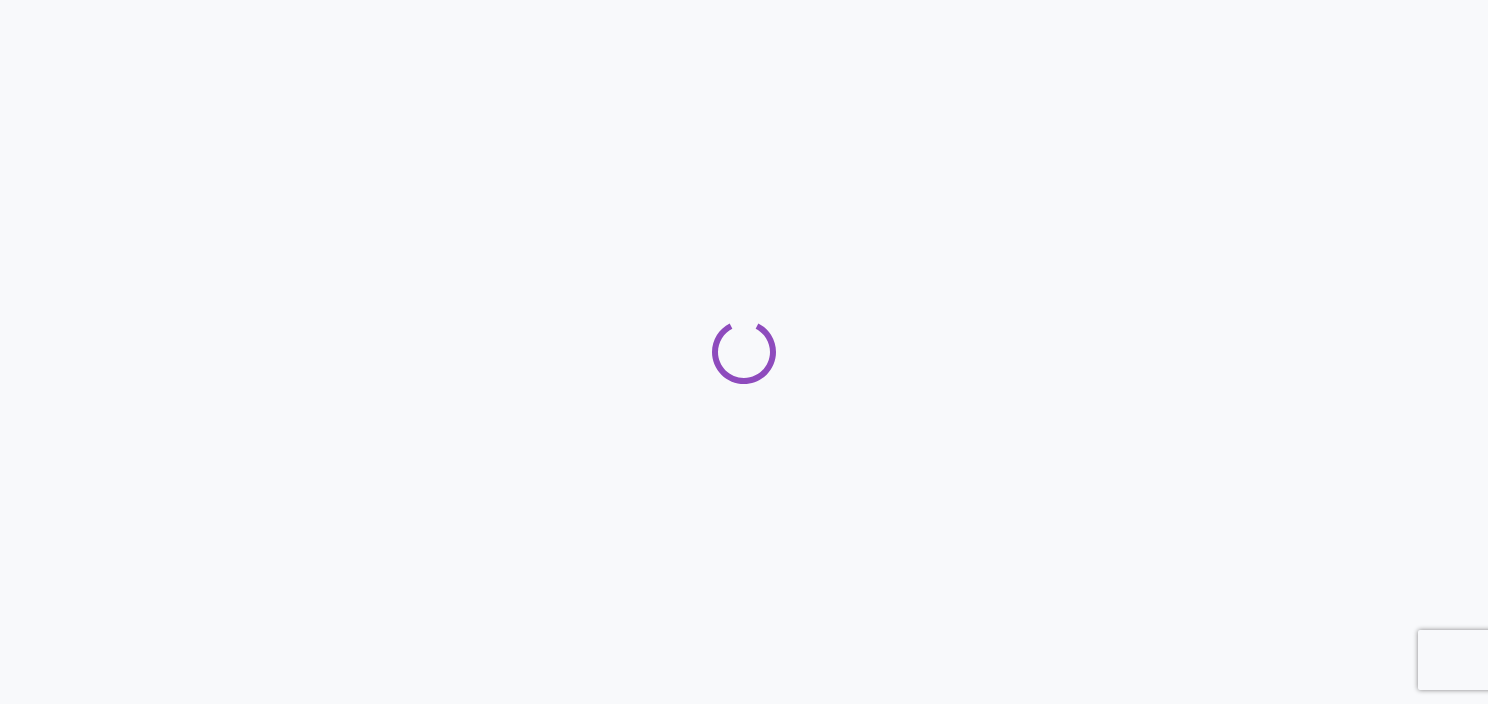scroll, scrollTop: 0, scrollLeft: 0, axis: both 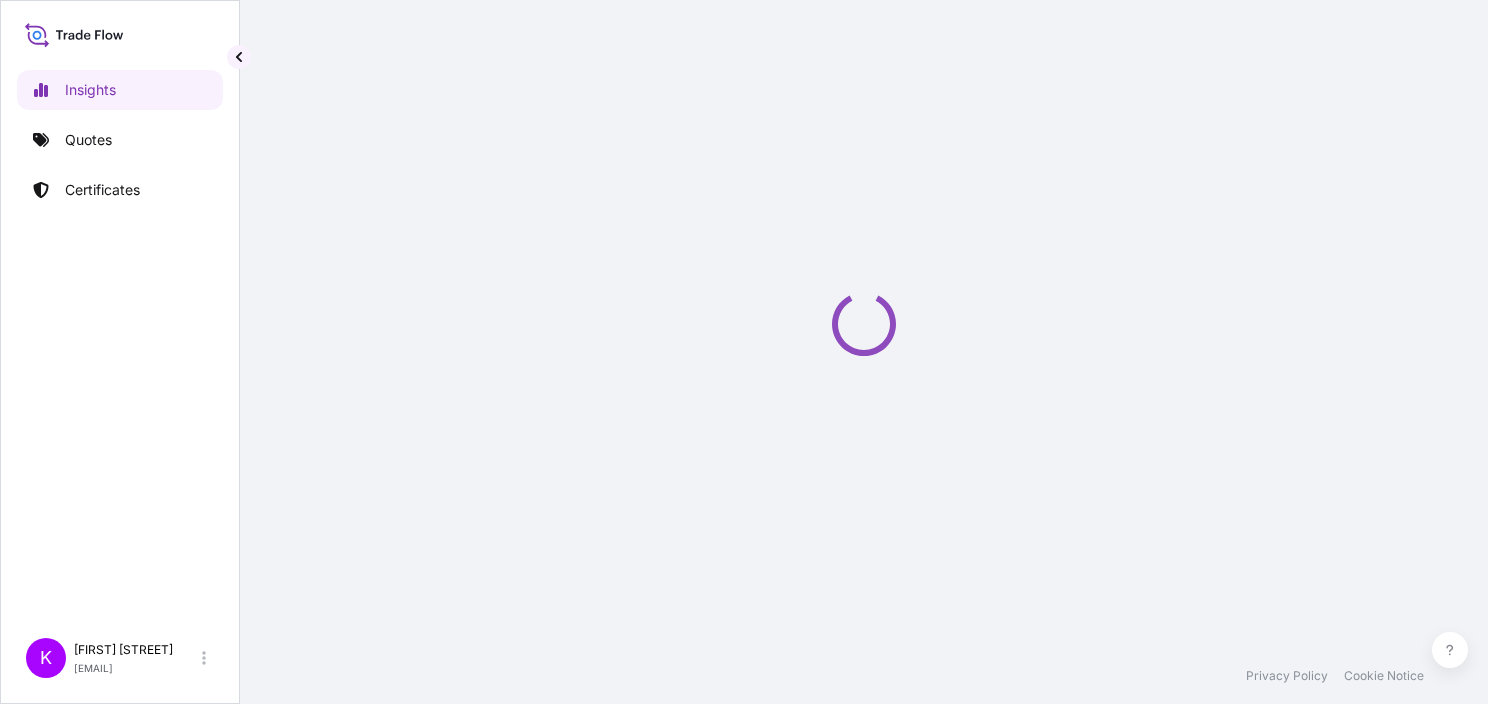 select on "2025" 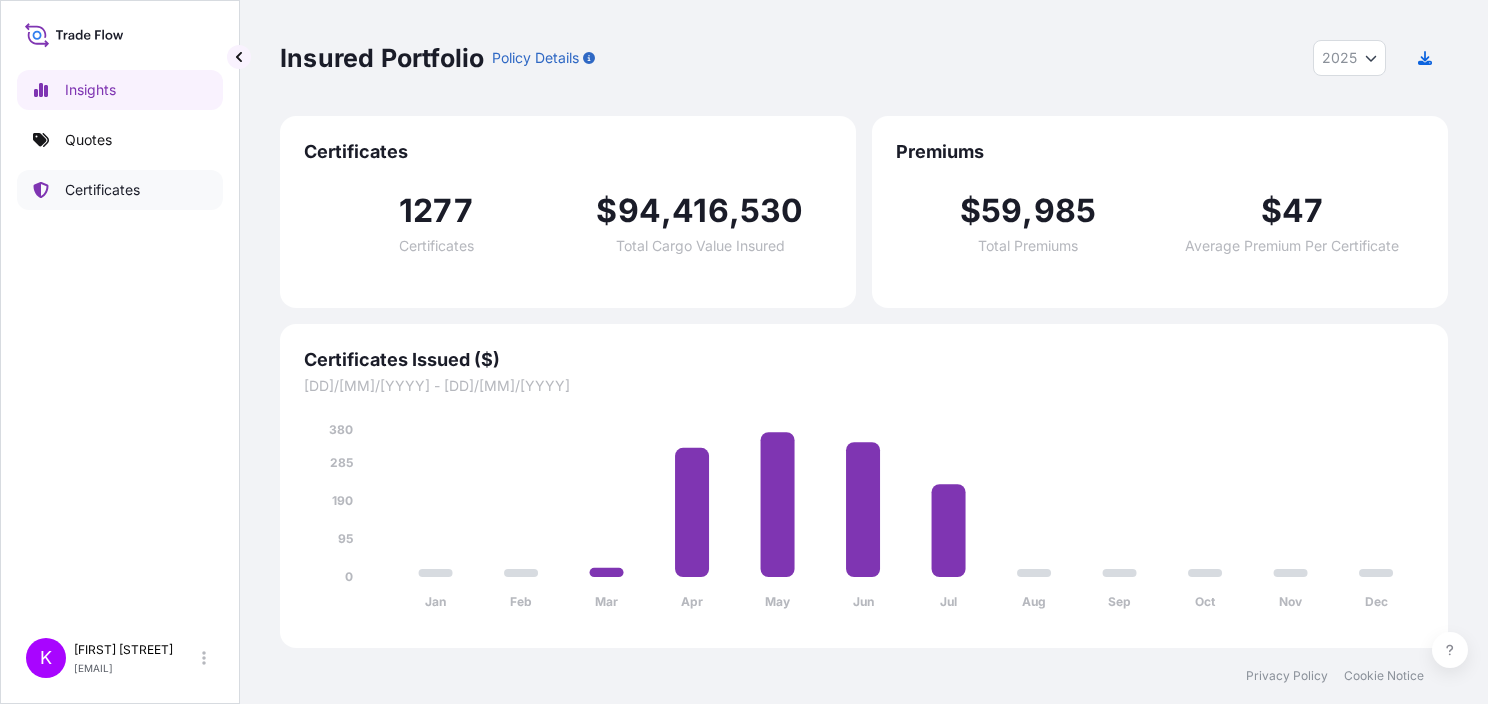 click on "Certificates" at bounding box center (102, 190) 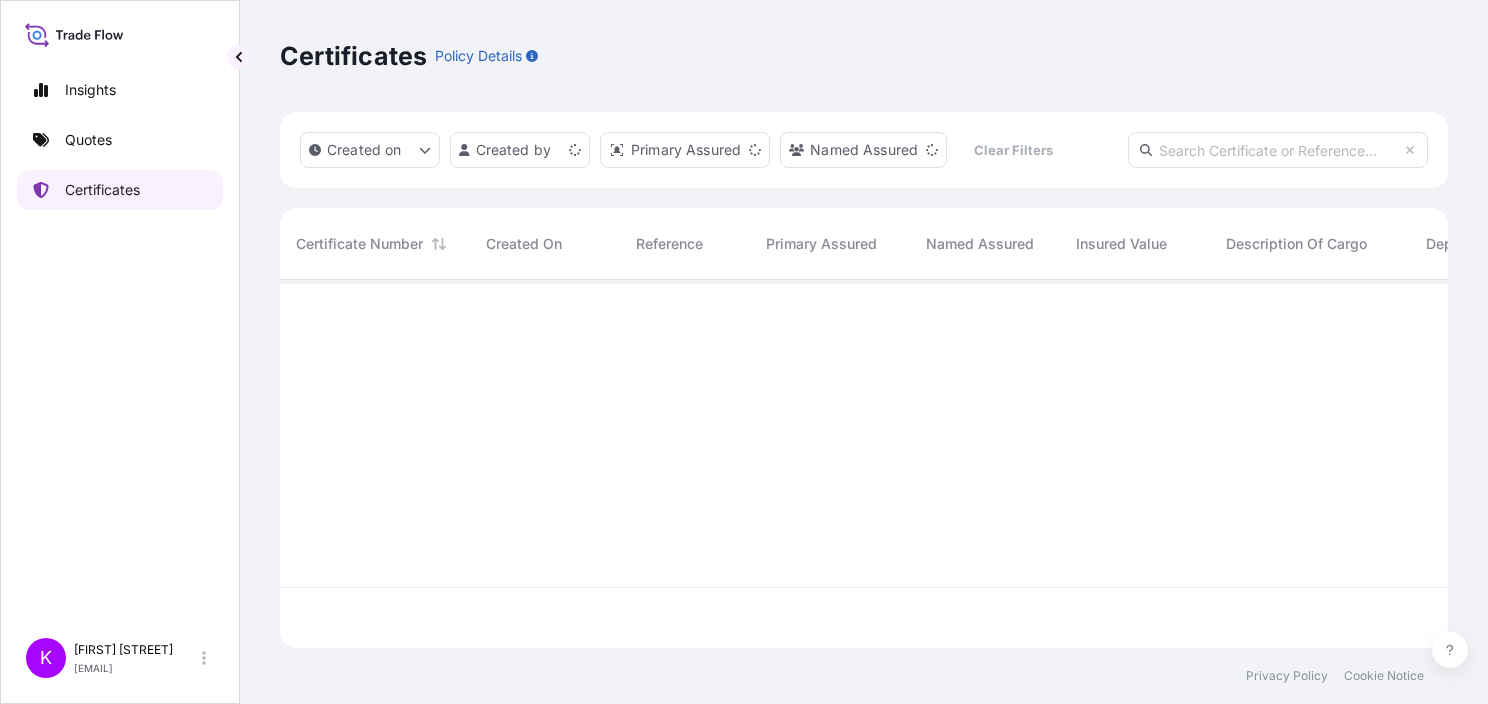 scroll, scrollTop: 16, scrollLeft: 16, axis: both 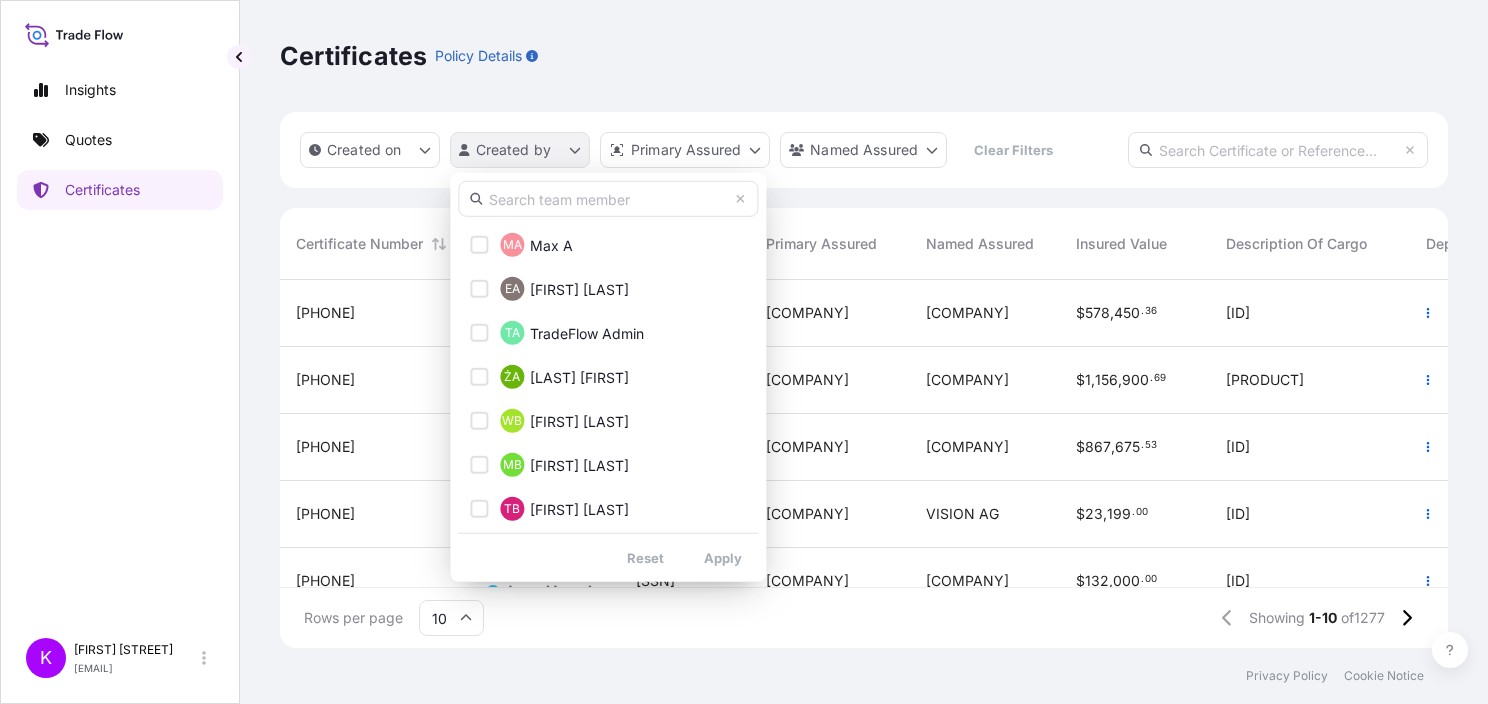 click on "Insights Quotes Certificates K [FIRST] [LAST] [EMAIL] Certificates Policy Details Created on Created by Primary Assured Named Assured Clear Filters Certificate Number Created On Reference Primary Assured Named Assured Insured Value Description Of Cargo Departure Arrival Total [PHONE] [COMPANY] [COMPANY] $ [PRICE] . [PRICE] [PRODUCT] [CITY] [DD]/[MM]/[YYYY] [CITY] —/—/— $ [PRICE] . [PRICE] [PHONE] [COMPANY] [COMPANY] $ [PRICE] , [PRICE] . [PRICE] [PRODUCT] [CITY] [DD]/[MM]/[YYYY] [CITY] —/—/—" at bounding box center [744, 352] 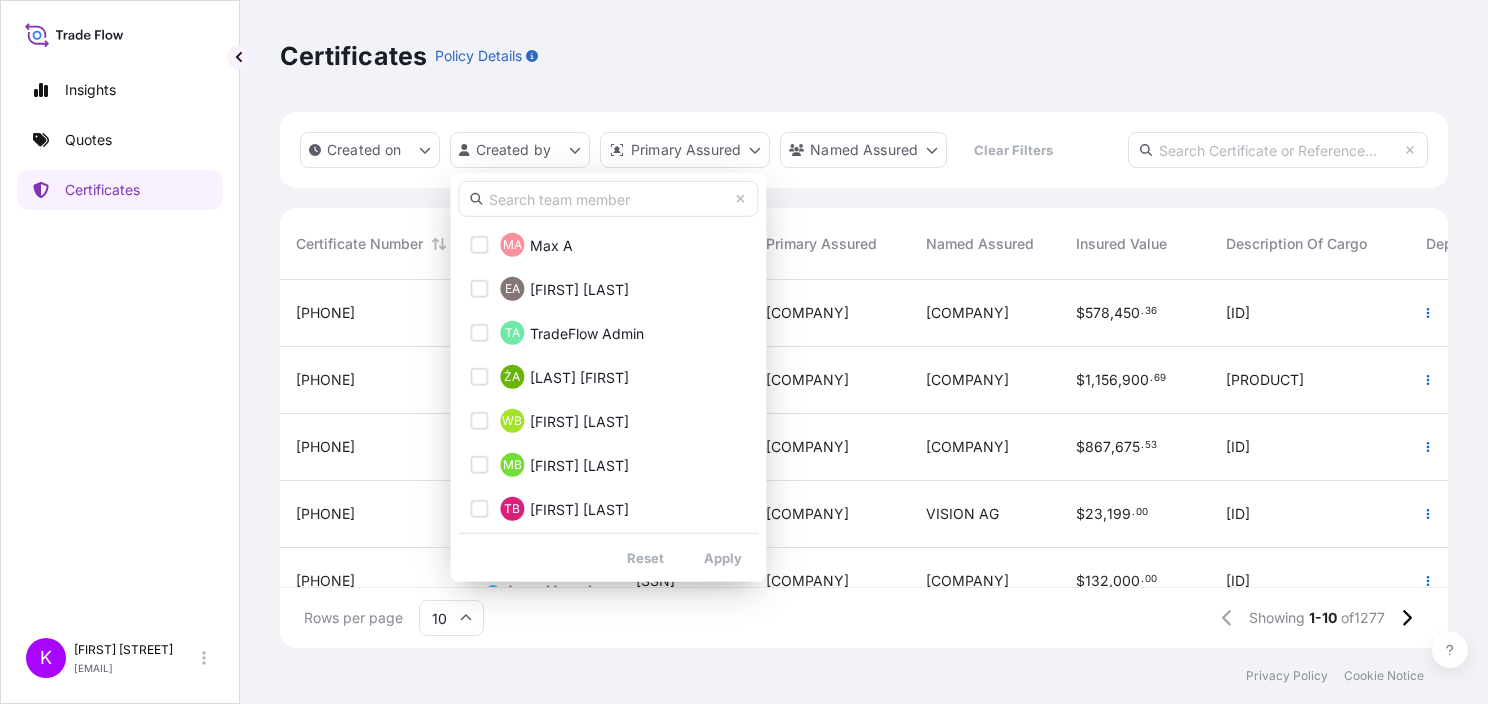 click at bounding box center (608, 199) 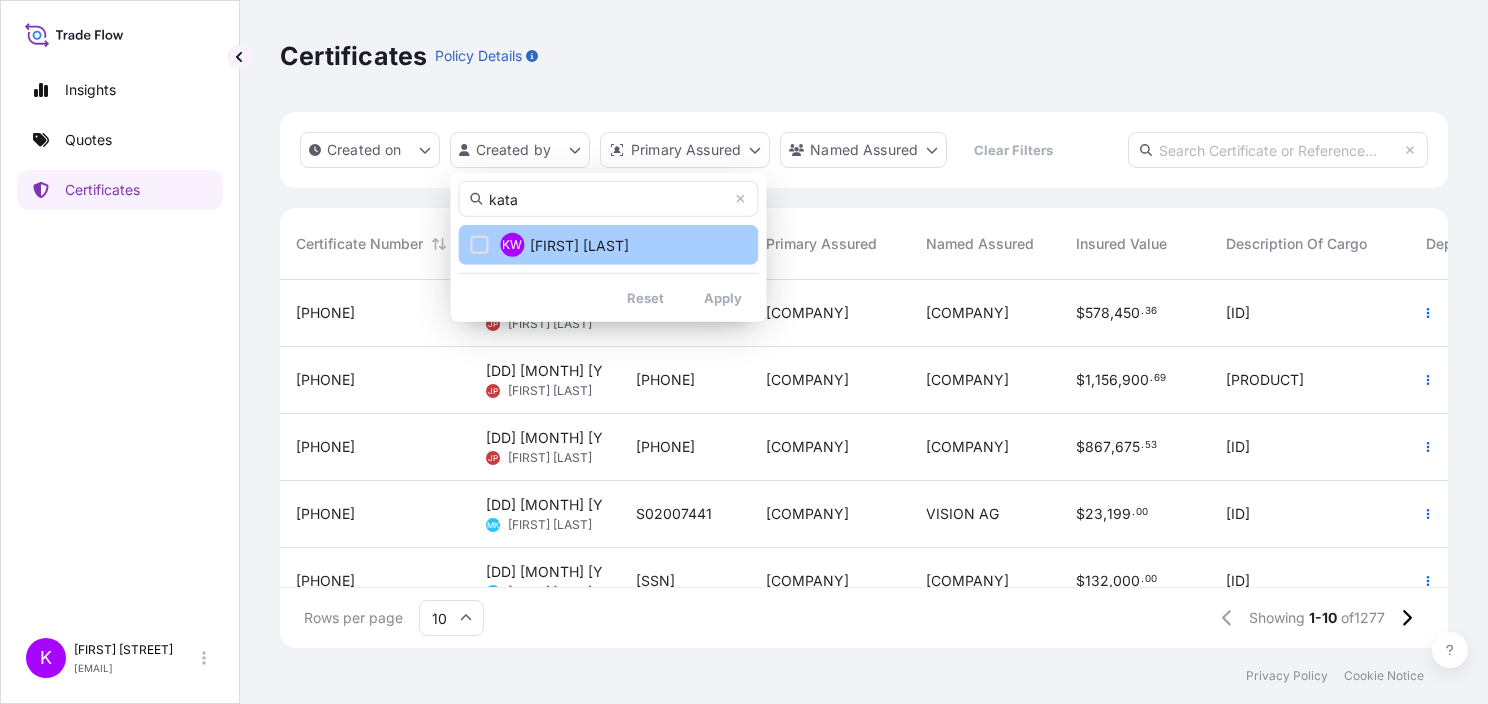 type on "kata" 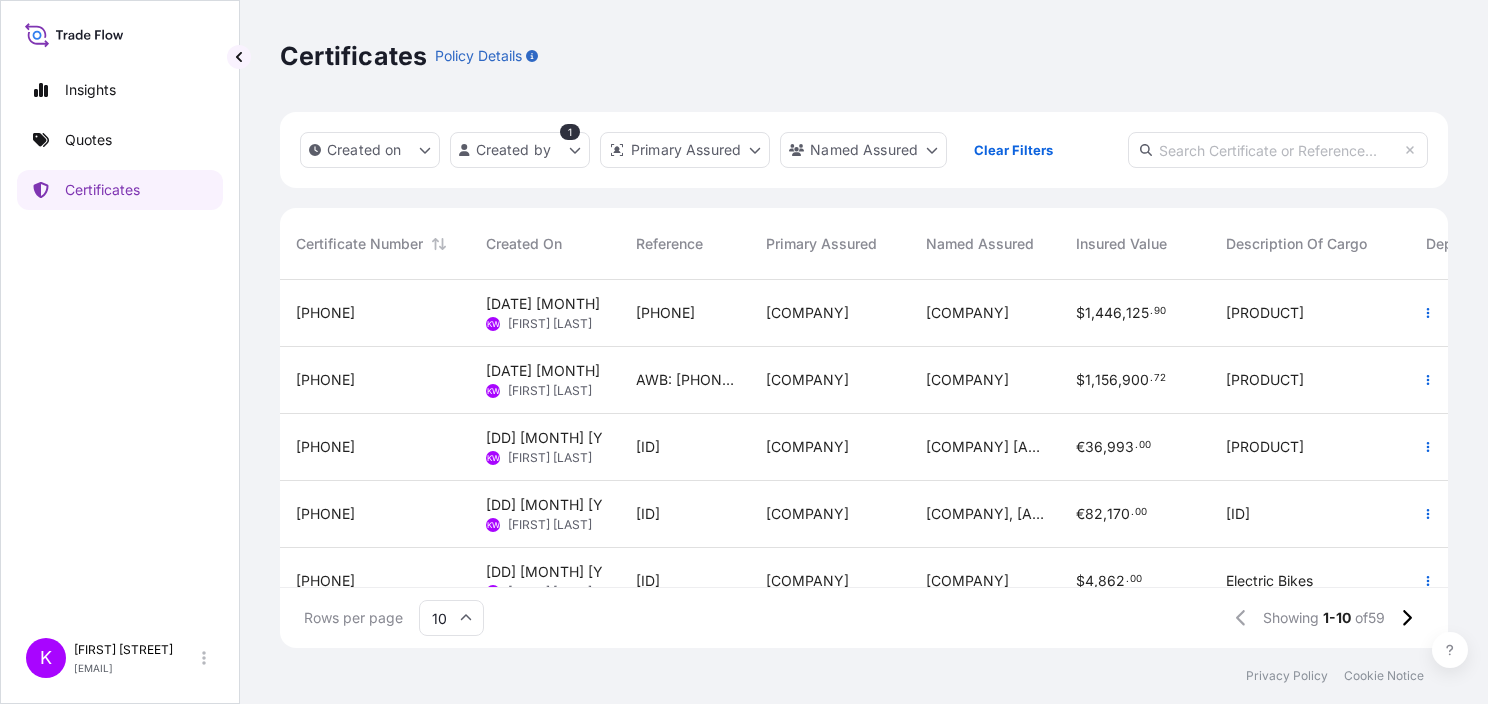 drag, startPoint x: 648, startPoint y: 315, endPoint x: 570, endPoint y: 388, distance: 106.83164 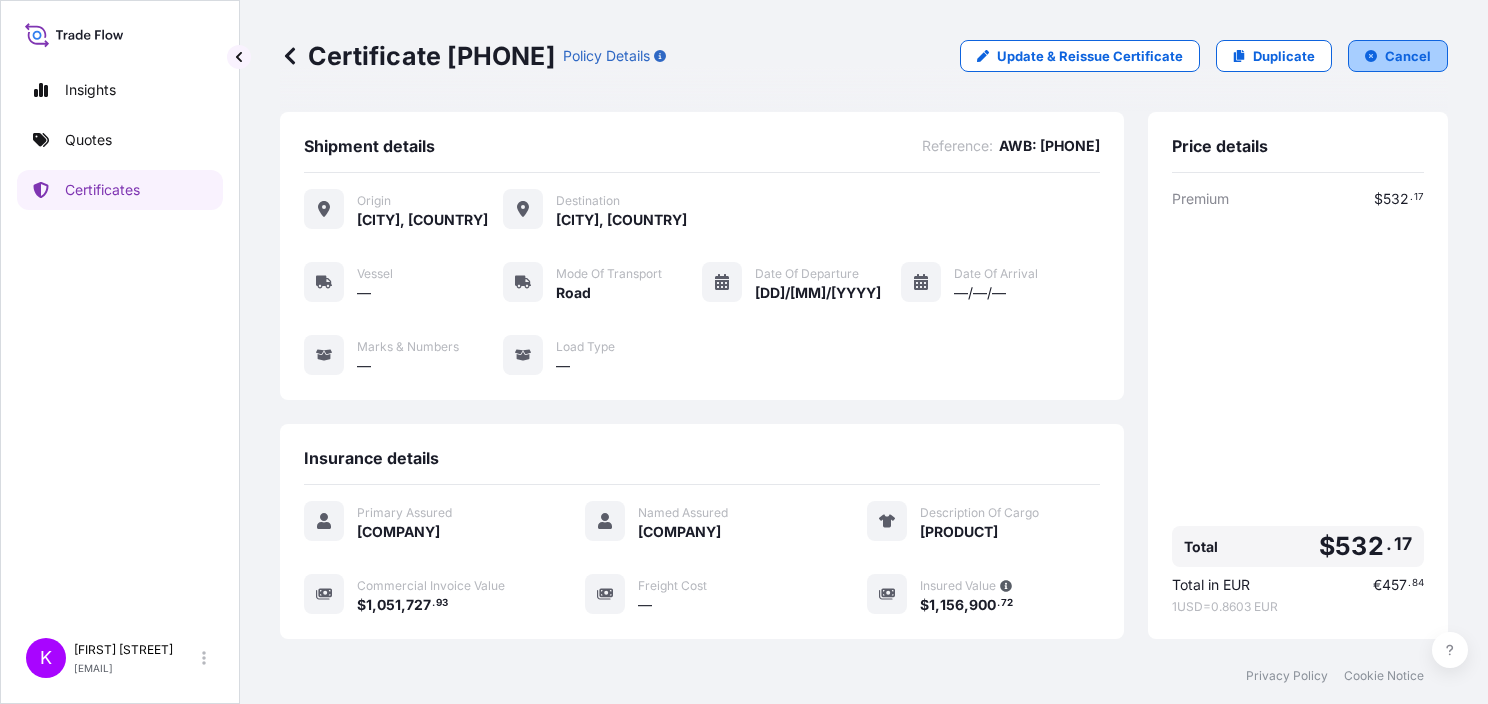 click on "Cancel" at bounding box center (1408, 56) 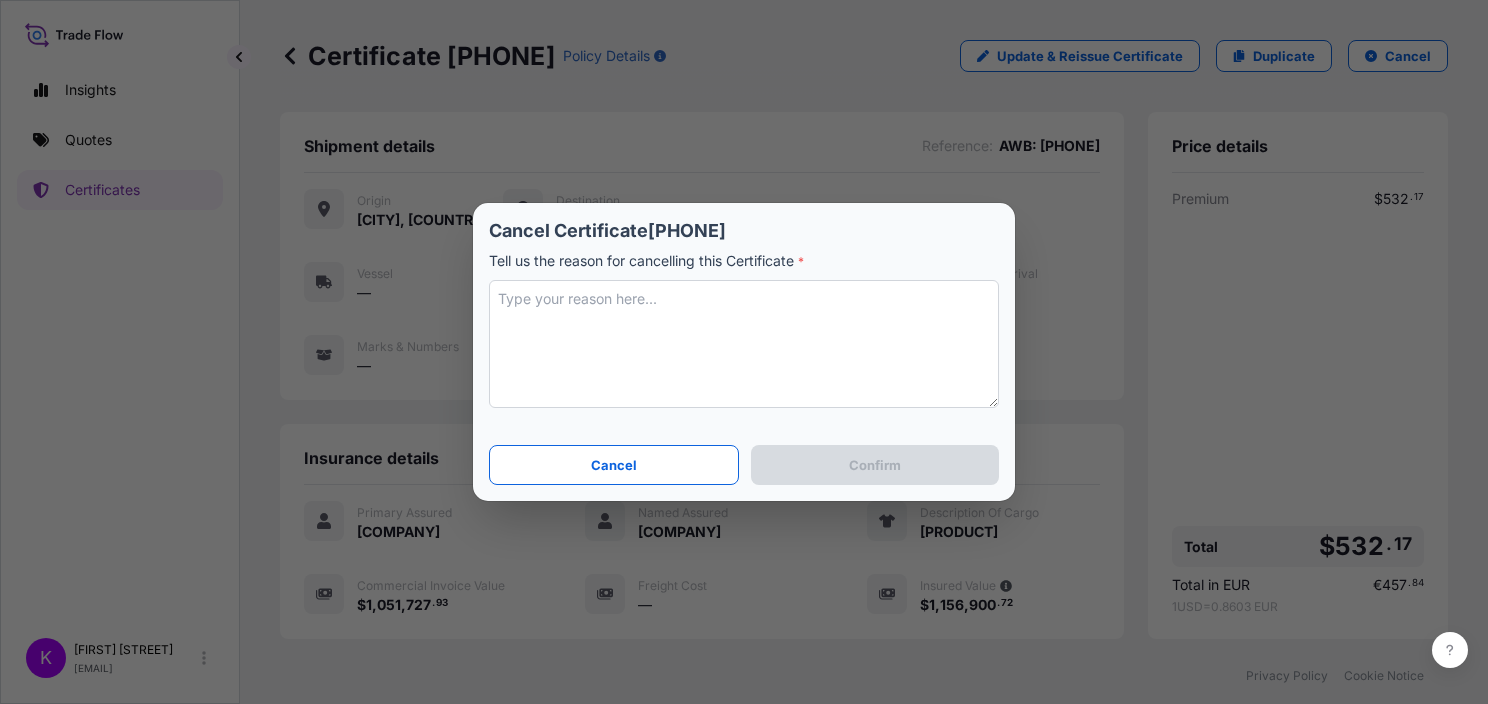 click at bounding box center (744, 344) 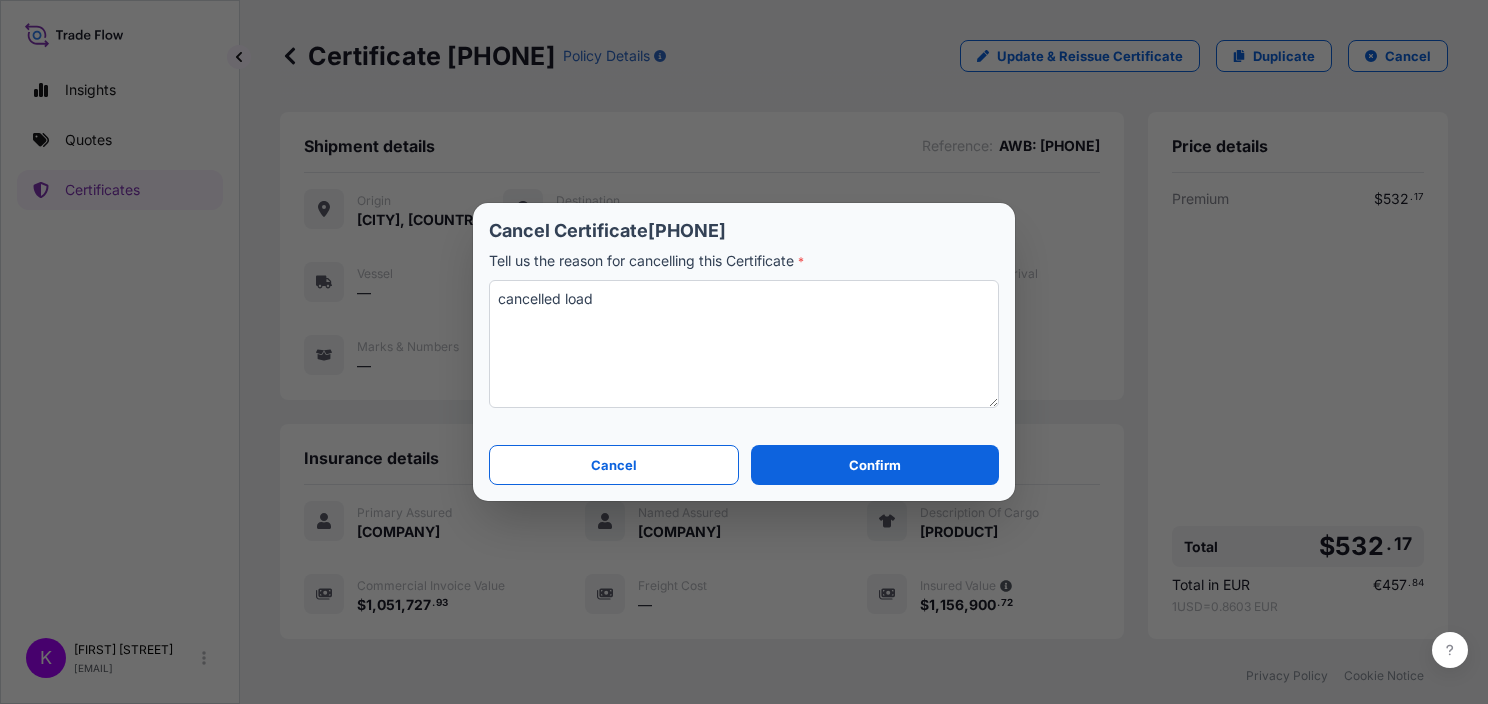 drag, startPoint x: 747, startPoint y: 348, endPoint x: 486, endPoint y: 303, distance: 264.8509 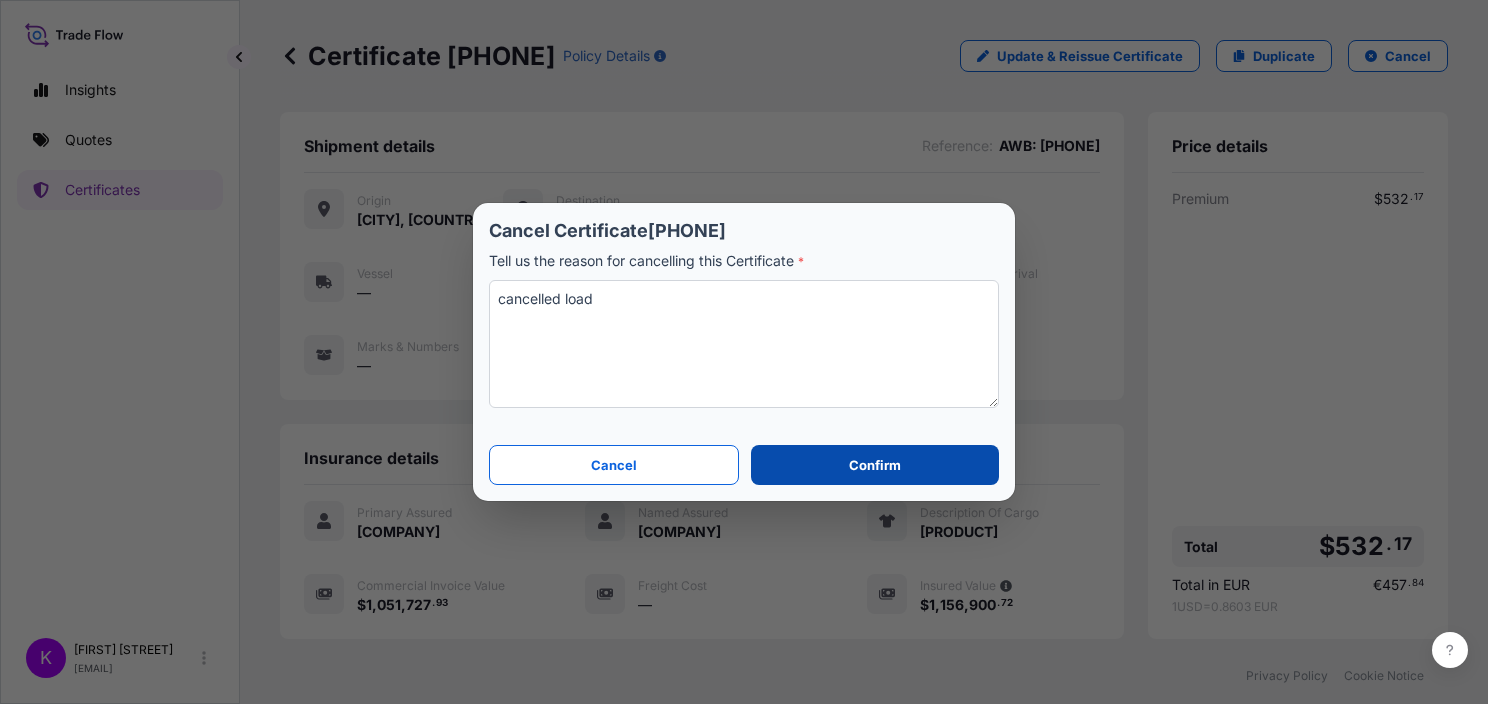 type on "cancelled load" 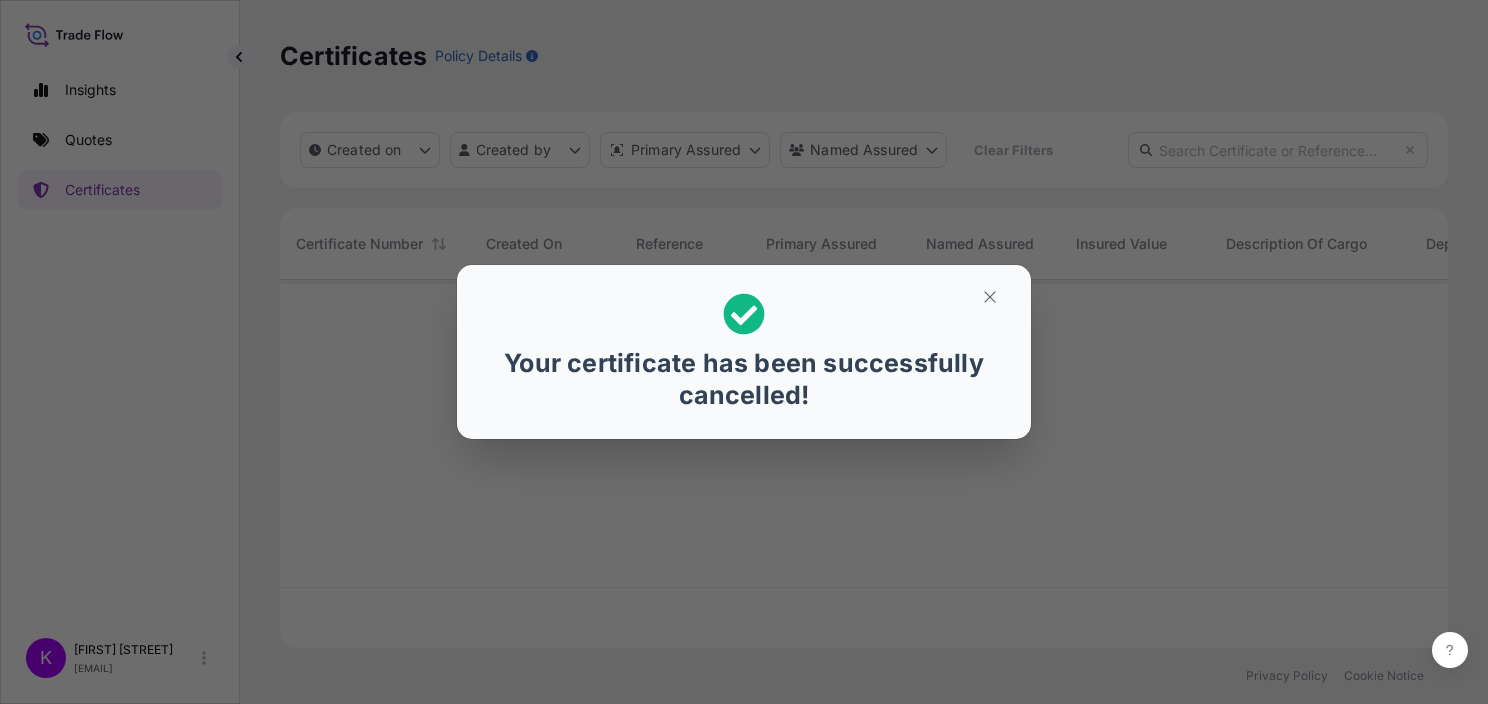 scroll, scrollTop: 16, scrollLeft: 16, axis: both 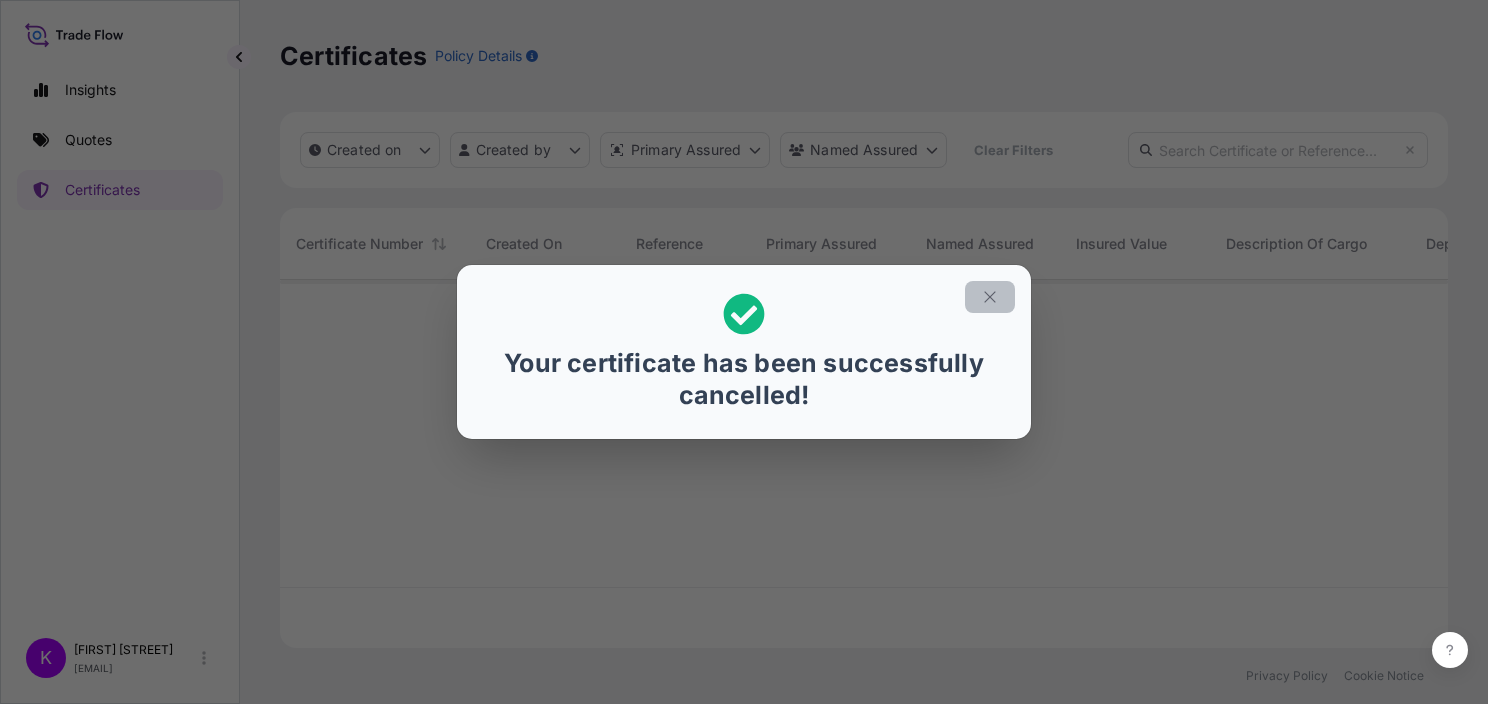 click 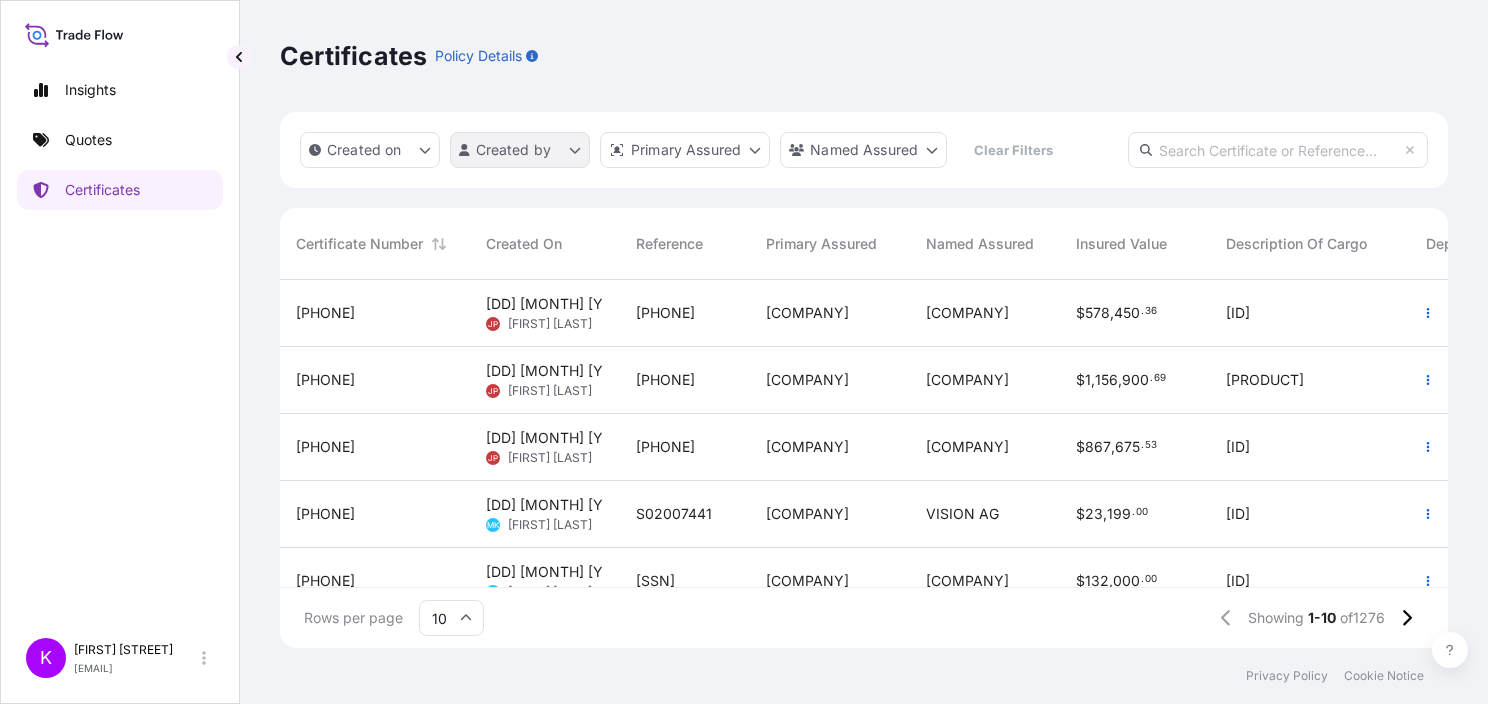 click on "Insights Quotes Certificates K [FIRST] [LAST] [EMAIL] Certificates Policy Details Created on Created by Primary Assured Named Assured Clear Filters Certificate Number Created On Reference Primary Assured Named Assured Insured Value Description Of Cargo Departure Arrival Total [PHONE] [COMPANY] [COMPANY] $ [PRICE] . [PRICE] [PRODUCT] [CITY] [DD]/[MM]/[YYYY] [CITY] —/—/— $ [PRICE] . [PRICE] [PHONE] [COMPANY] [COMPANY] $ [PRICE] , [PRICE] . [PRICE] [PRODUCT] [CITY] [DD]/[MM]/[YYYY] [CITY] —/—/—" at bounding box center [744, 352] 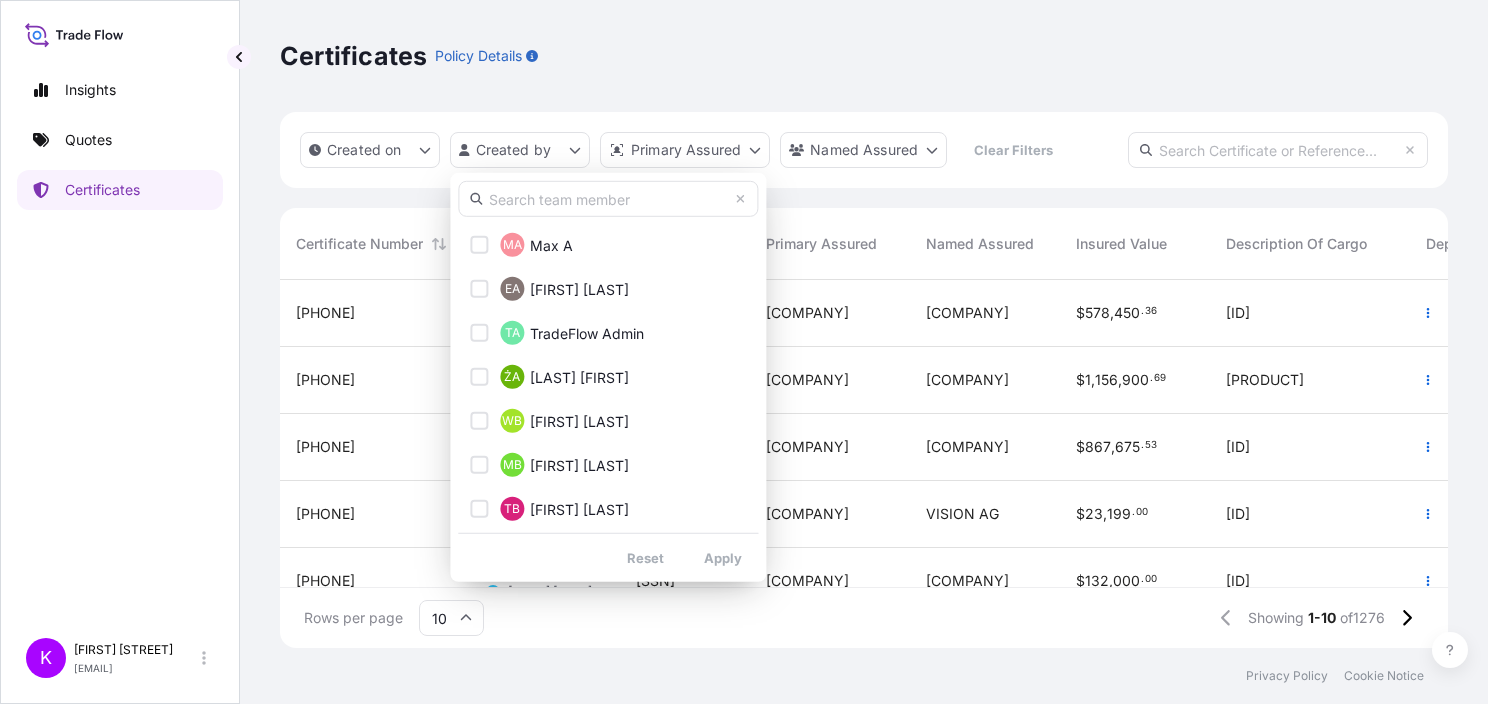 click at bounding box center [608, 199] 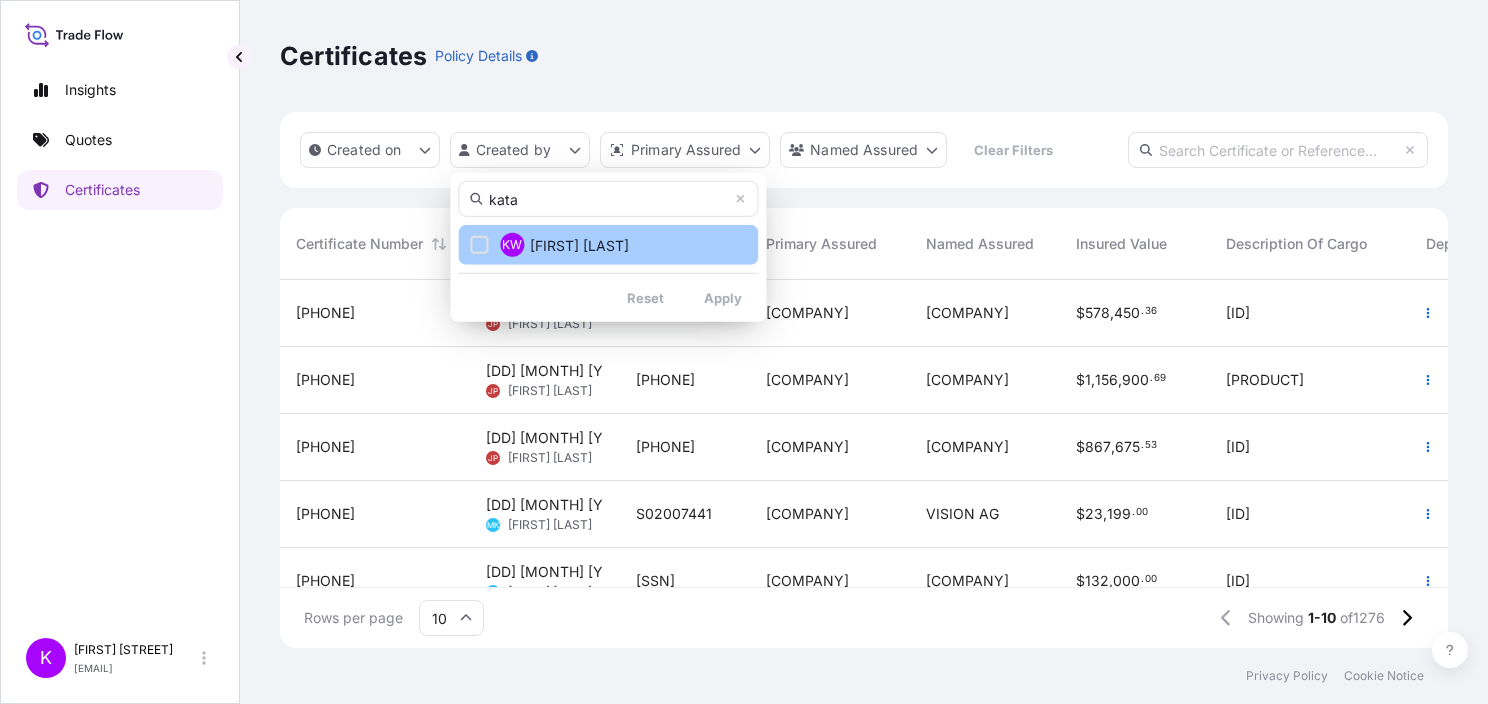 type on "kata" 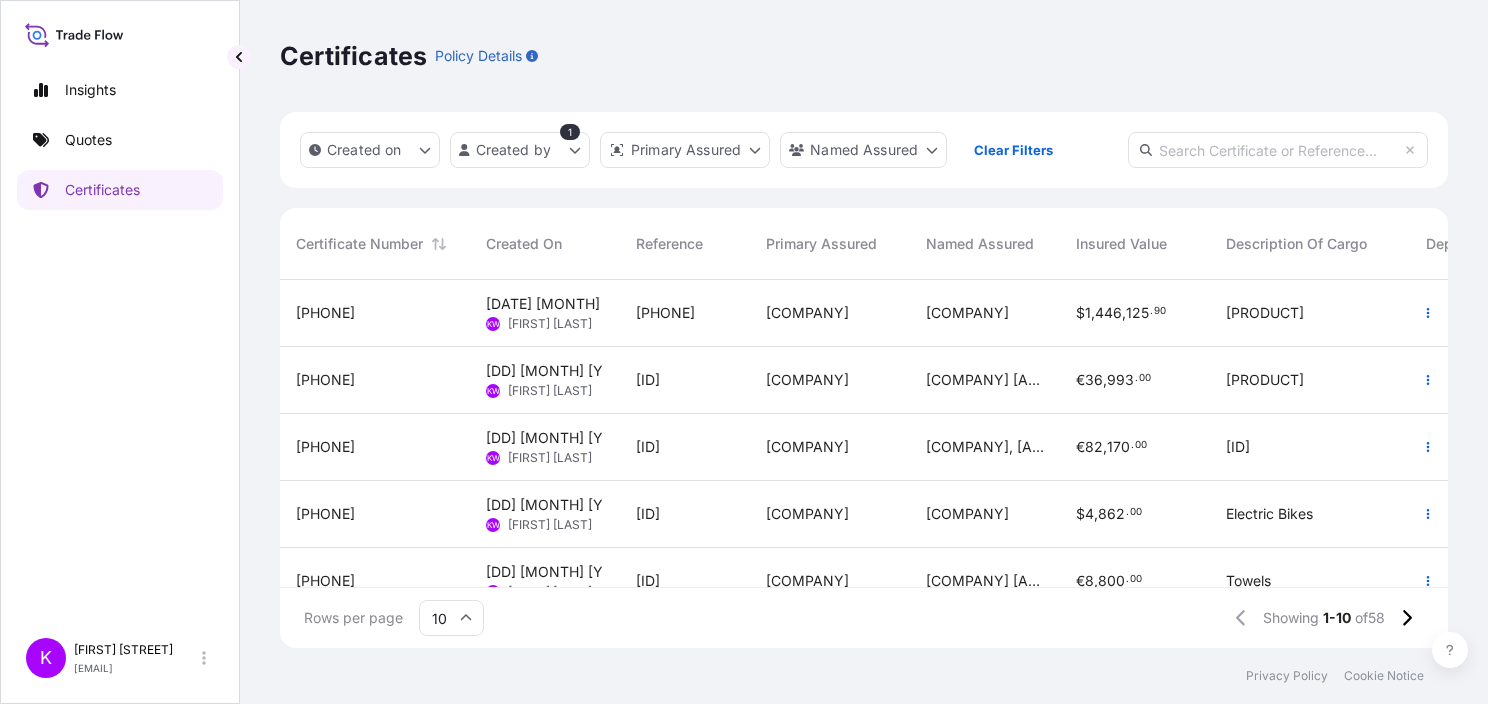click on "[PHONE]" at bounding box center [685, 313] 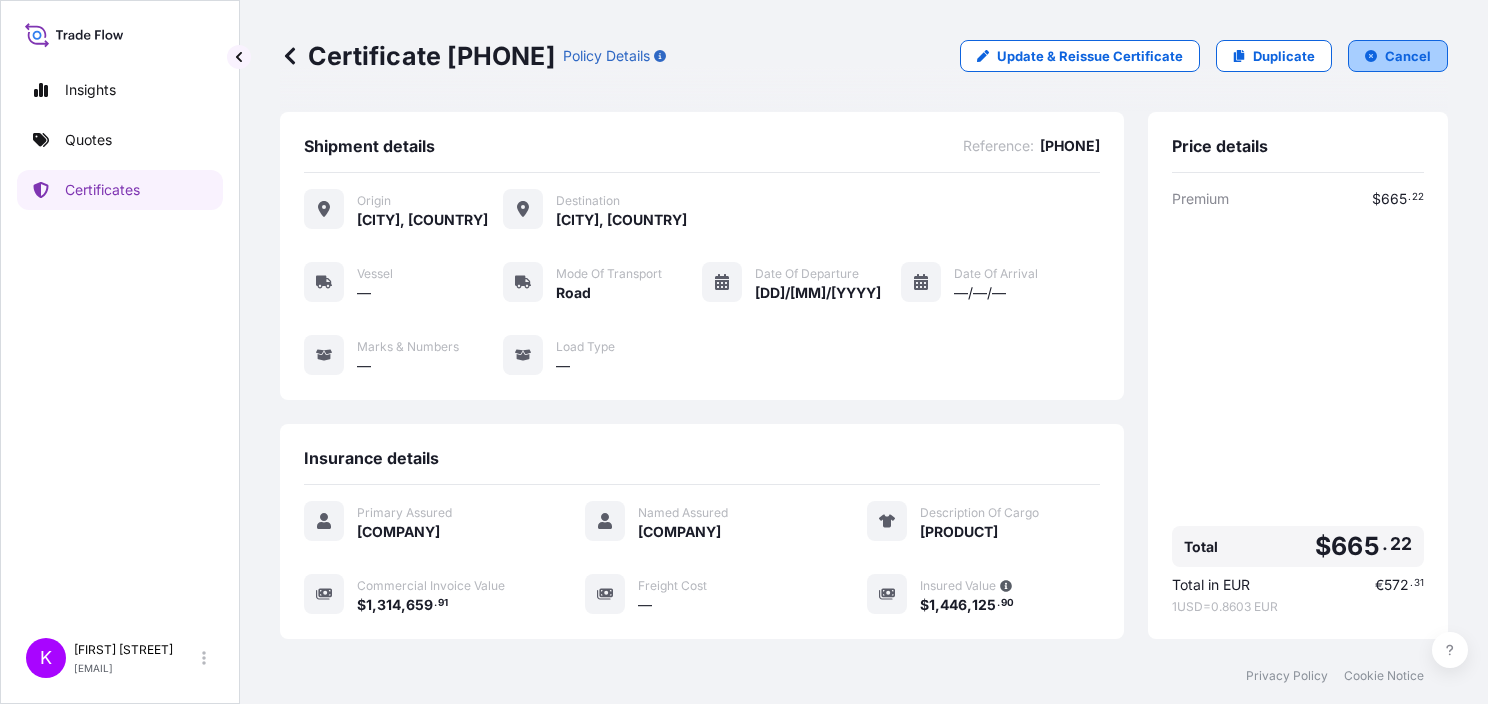 click on "Cancel" at bounding box center (1398, 56) 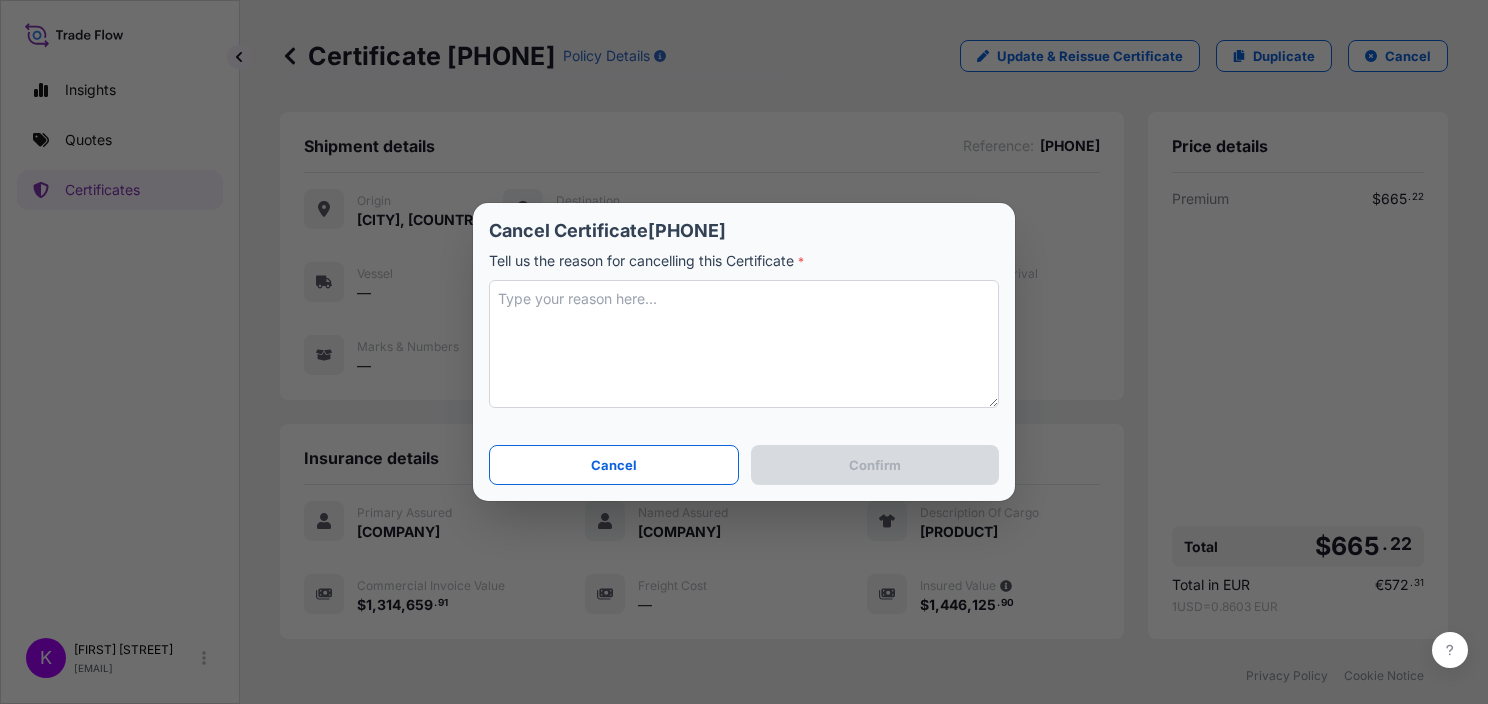 click at bounding box center [744, 344] 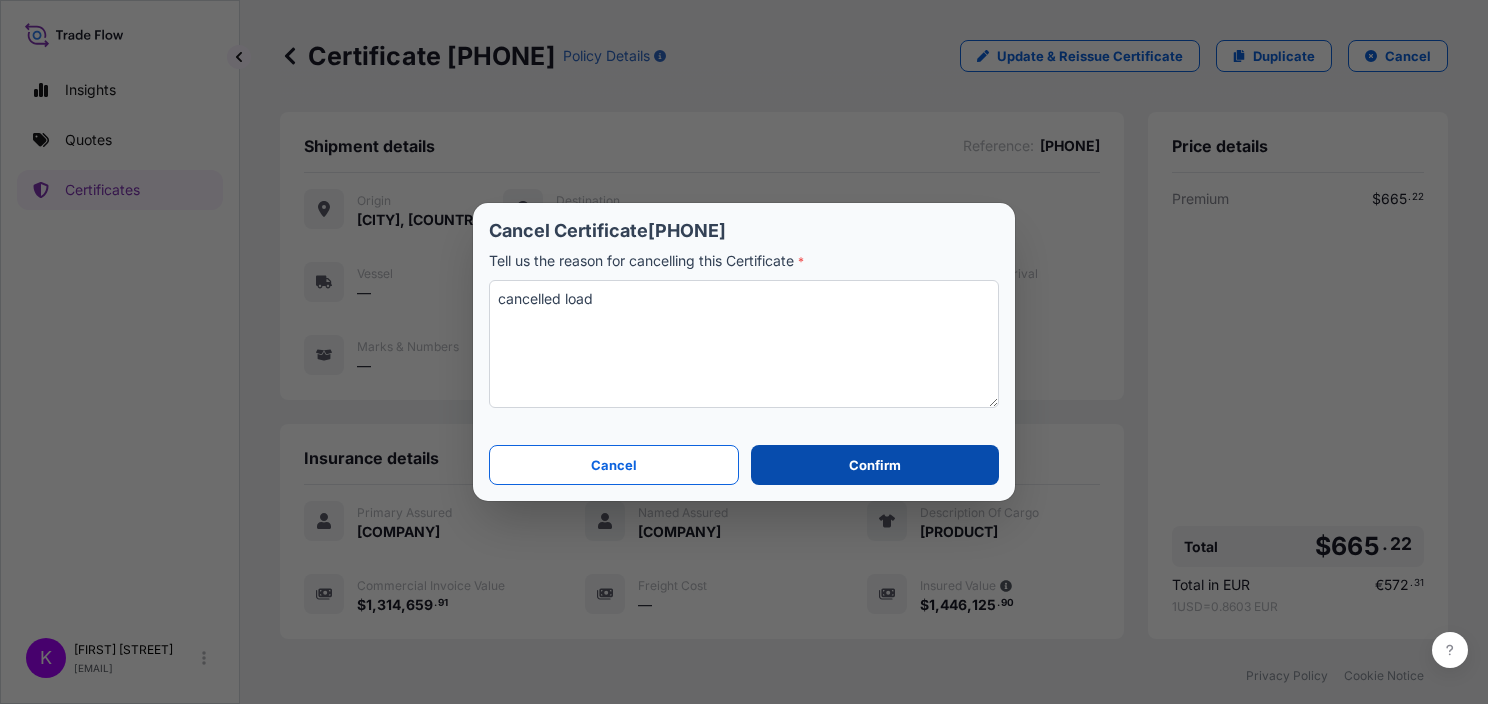type on "cancelled load" 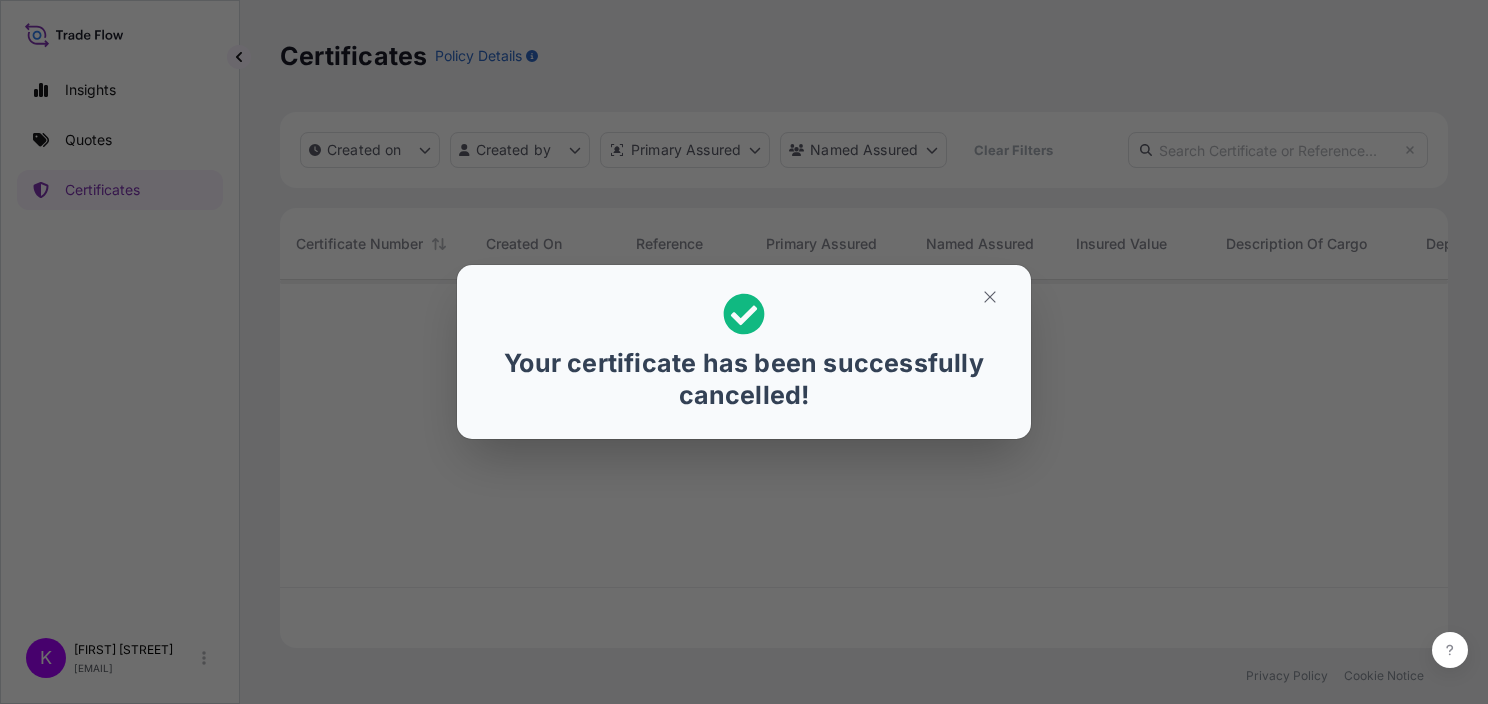 scroll, scrollTop: 16, scrollLeft: 16, axis: both 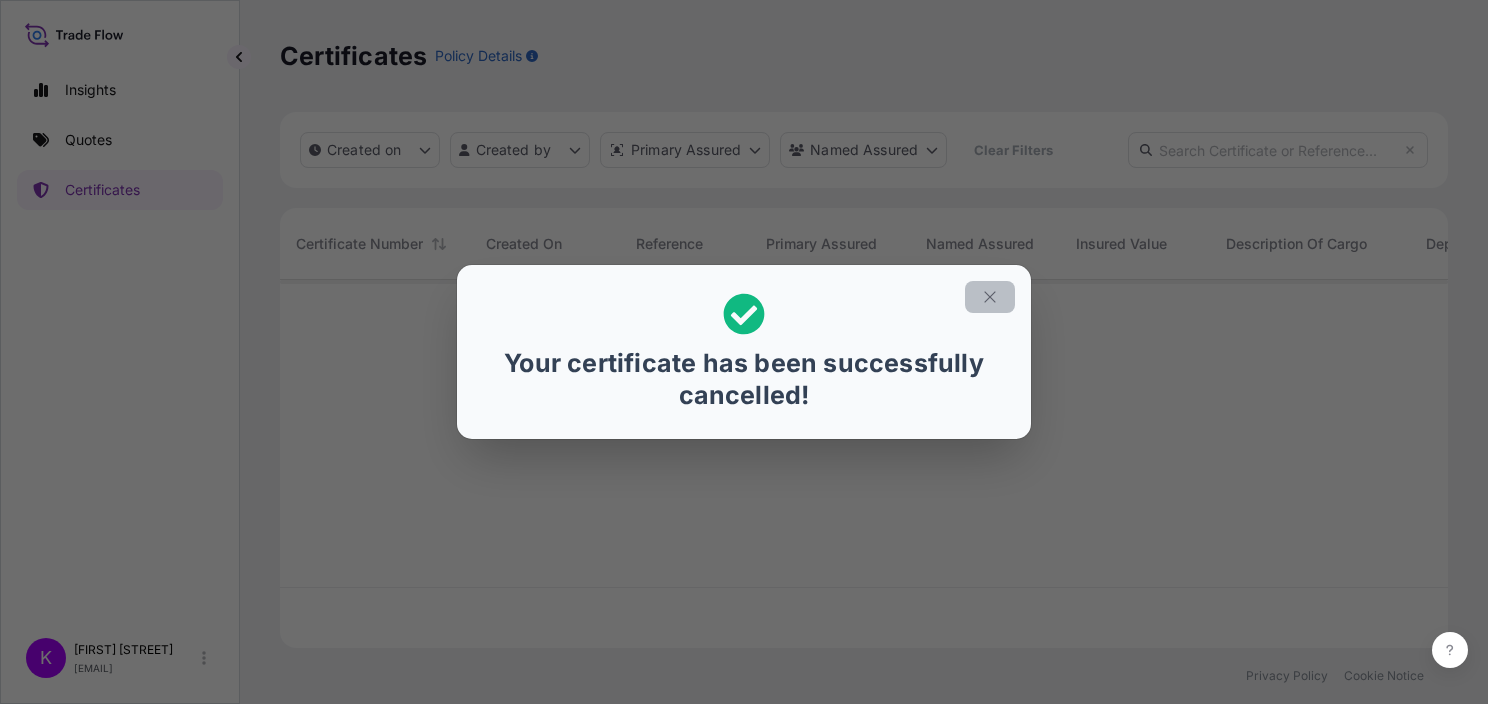 click 